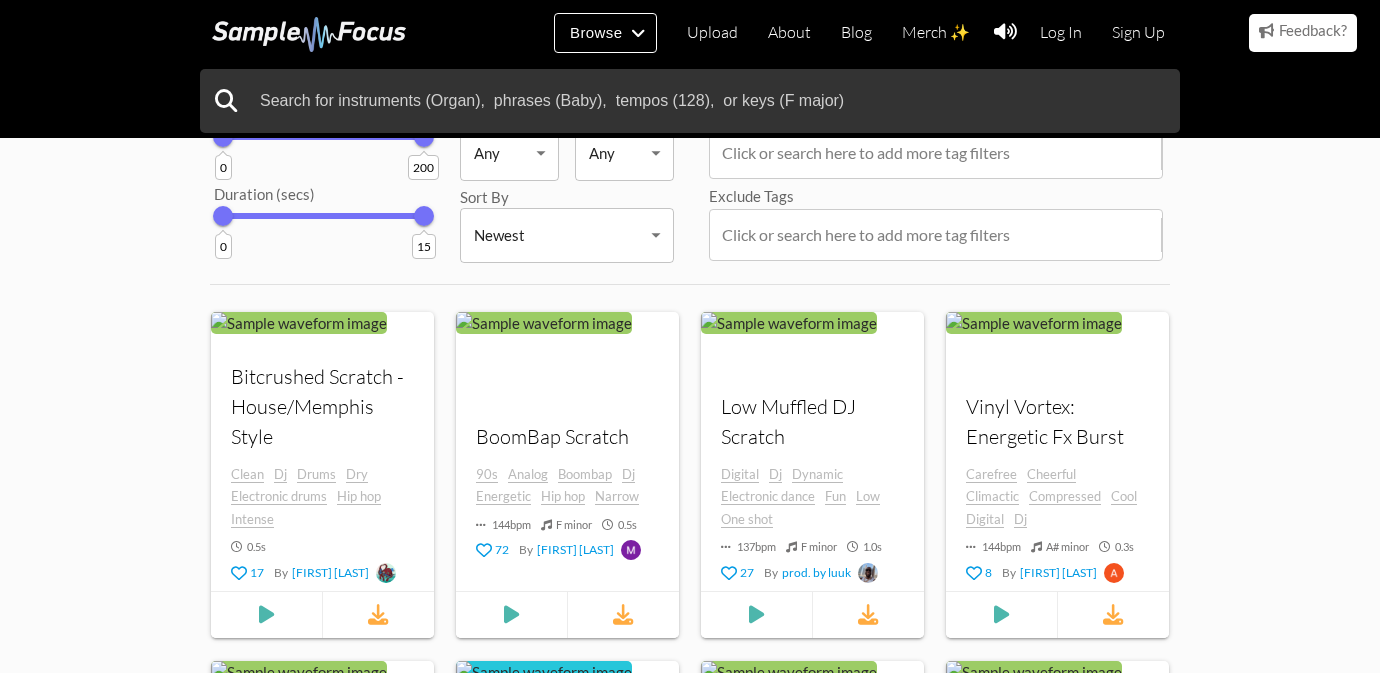 click at bounding box center [266, 614] 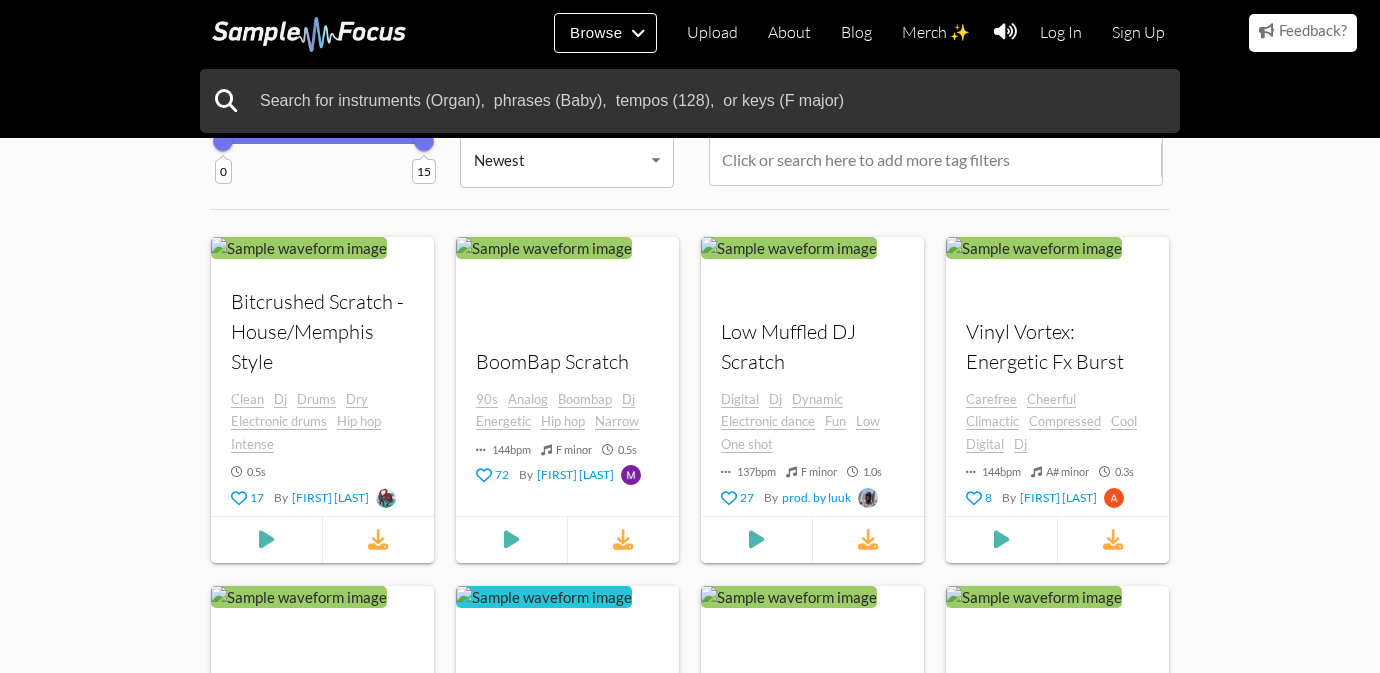scroll, scrollTop: 236, scrollLeft: 0, axis: vertical 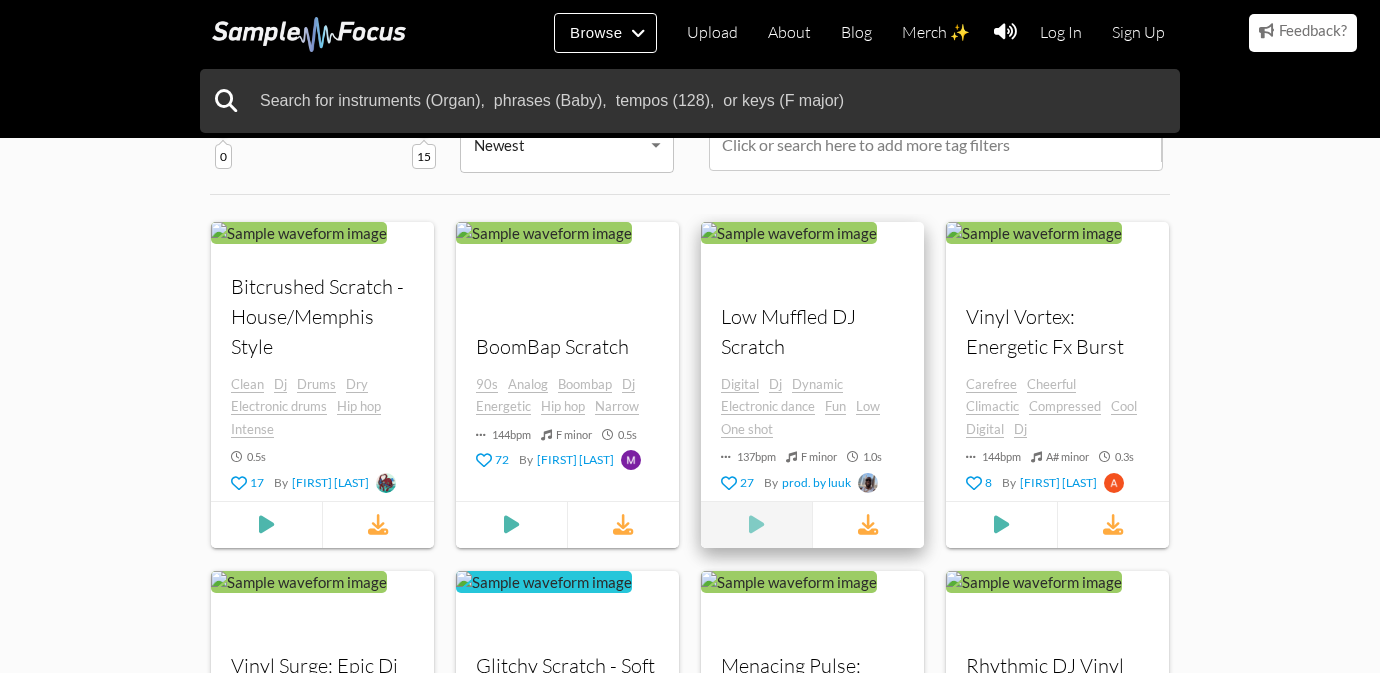 click at bounding box center (266, 524) 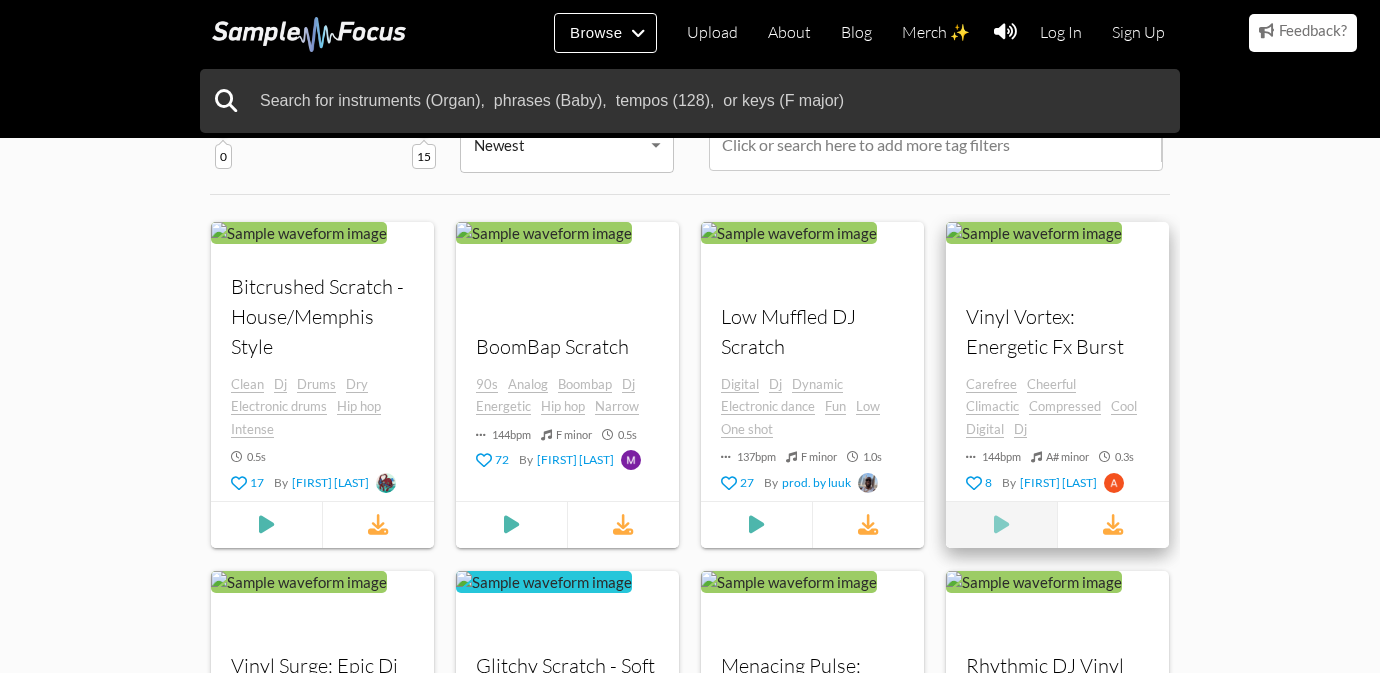 click at bounding box center [266, 524] 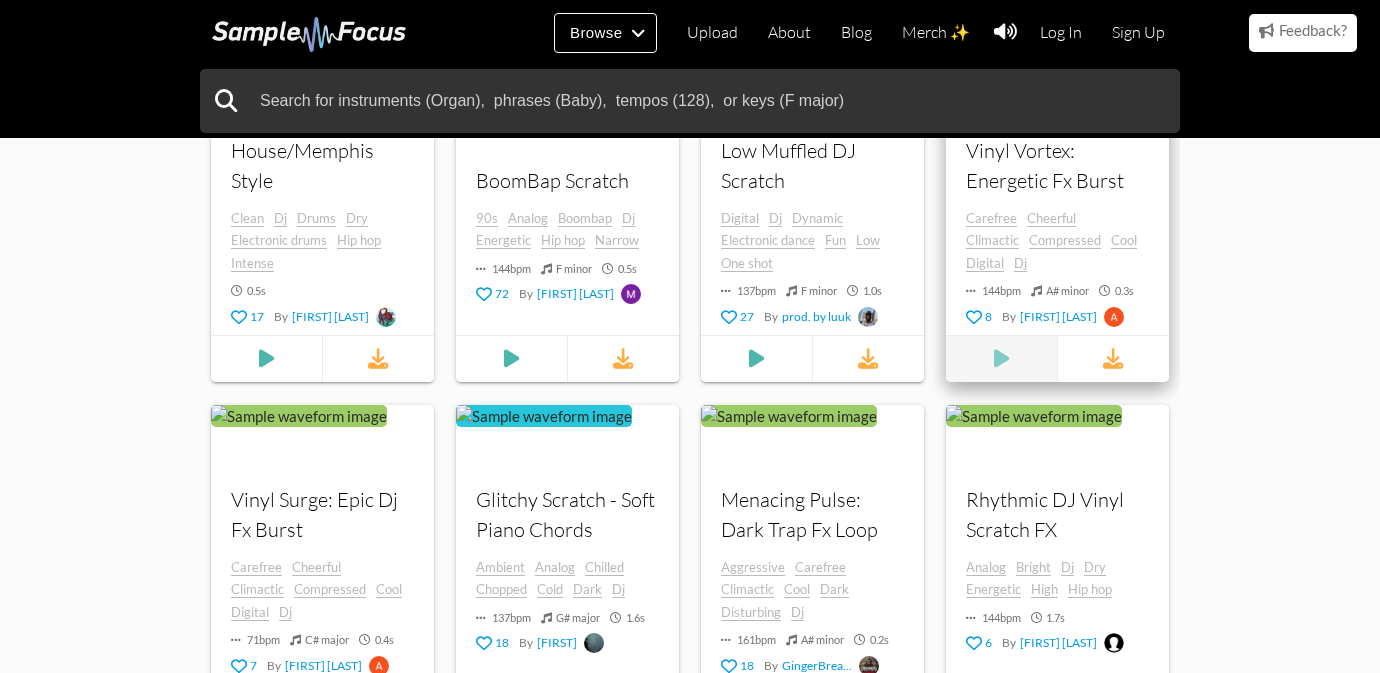 scroll, scrollTop: 457, scrollLeft: 0, axis: vertical 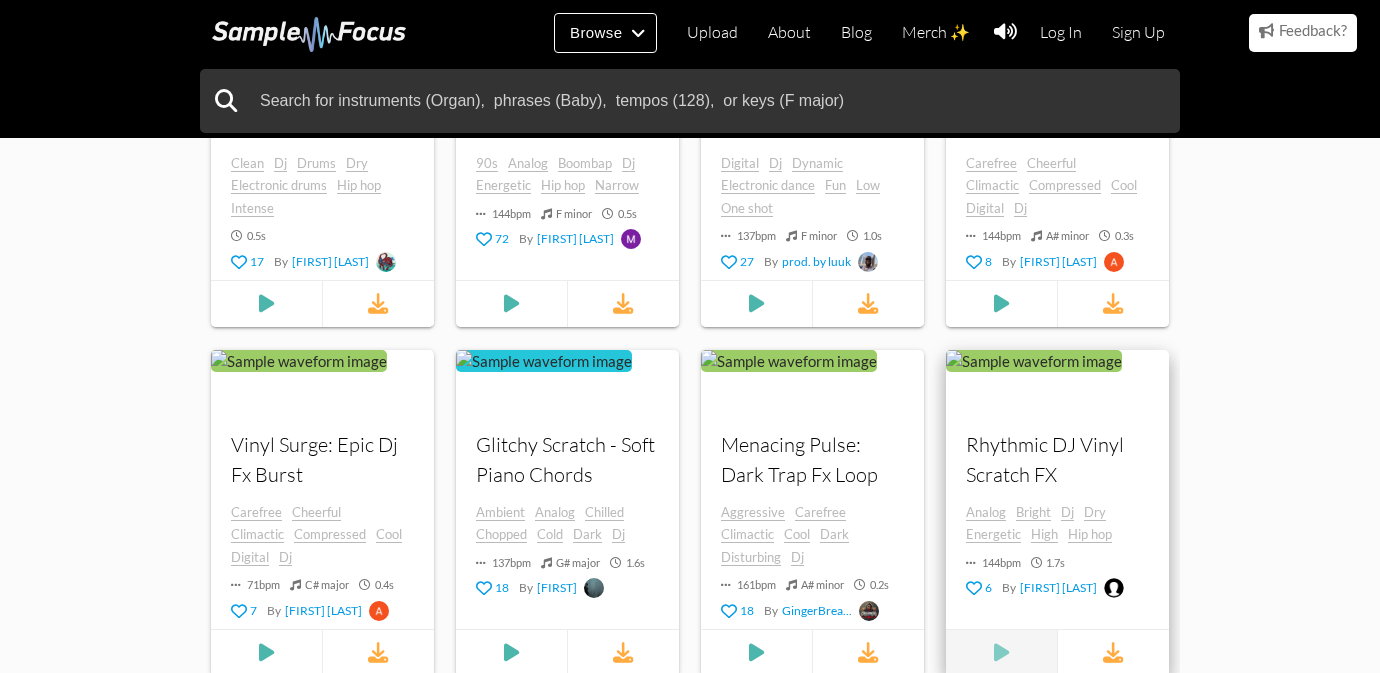 click at bounding box center (266, 303) 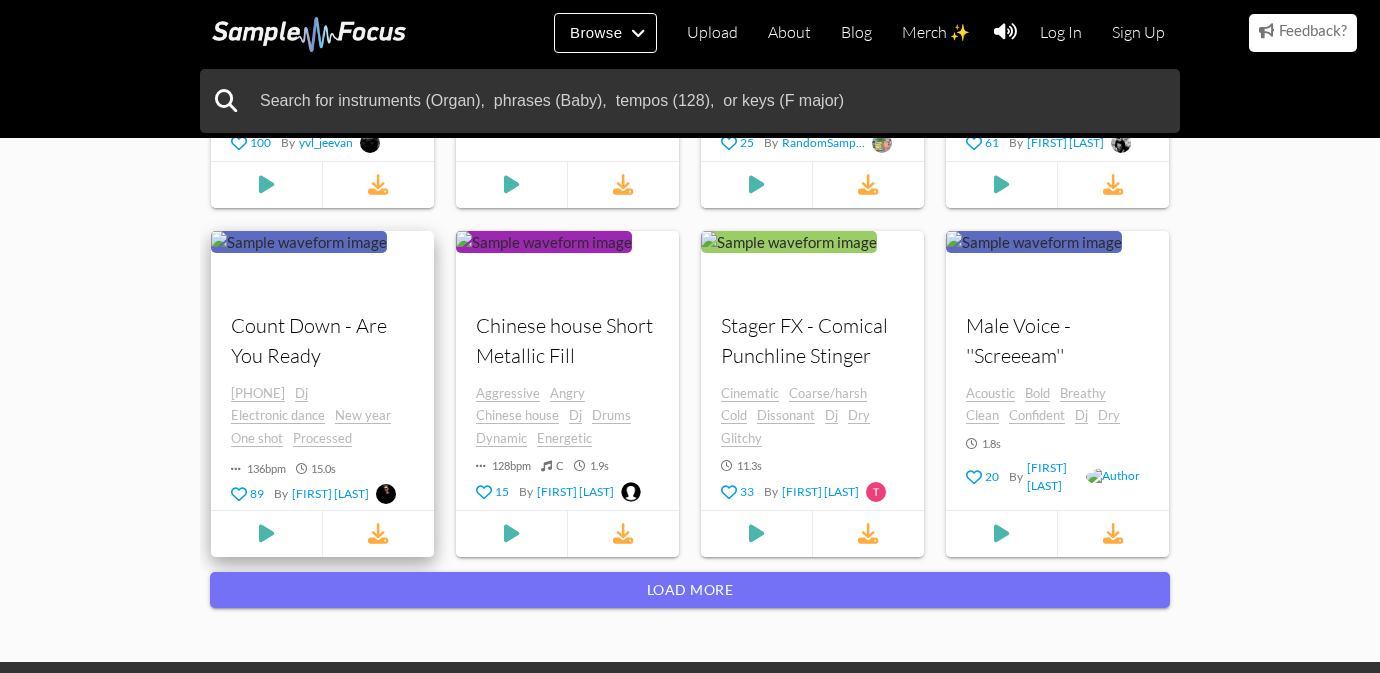scroll, scrollTop: 1622, scrollLeft: 0, axis: vertical 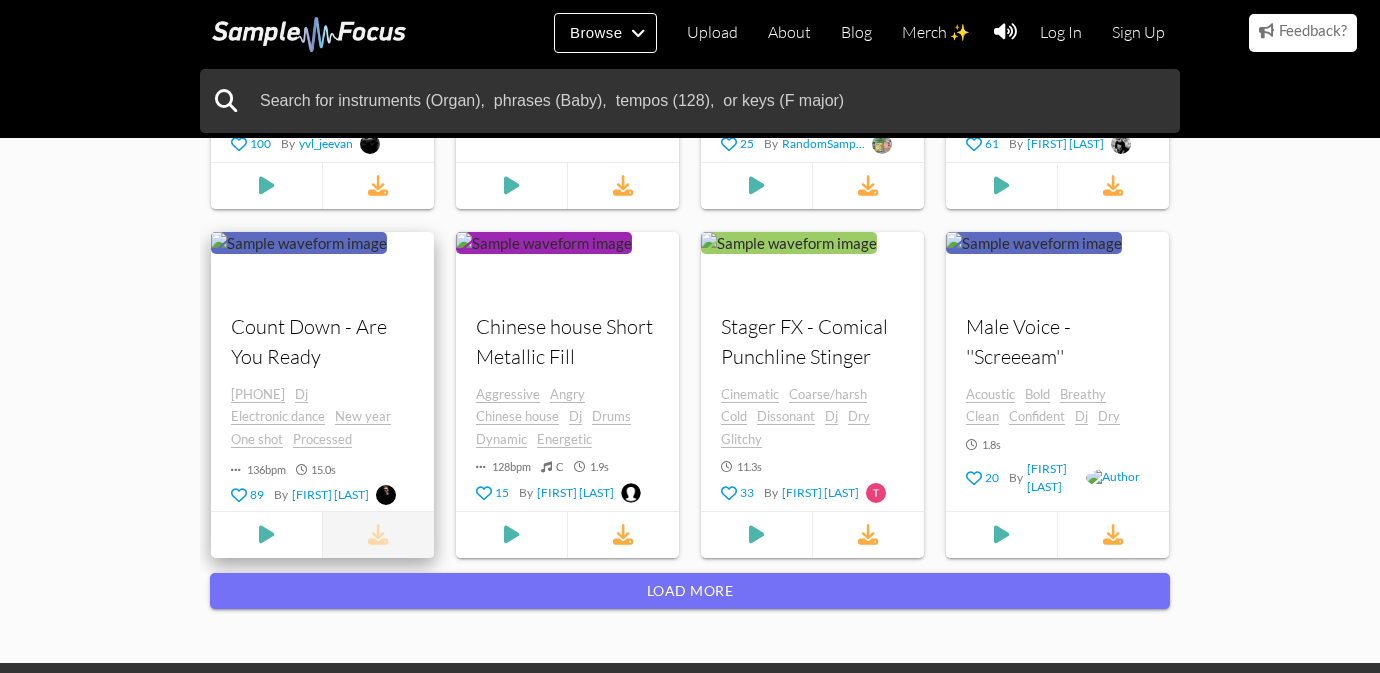 click at bounding box center (378, 534) 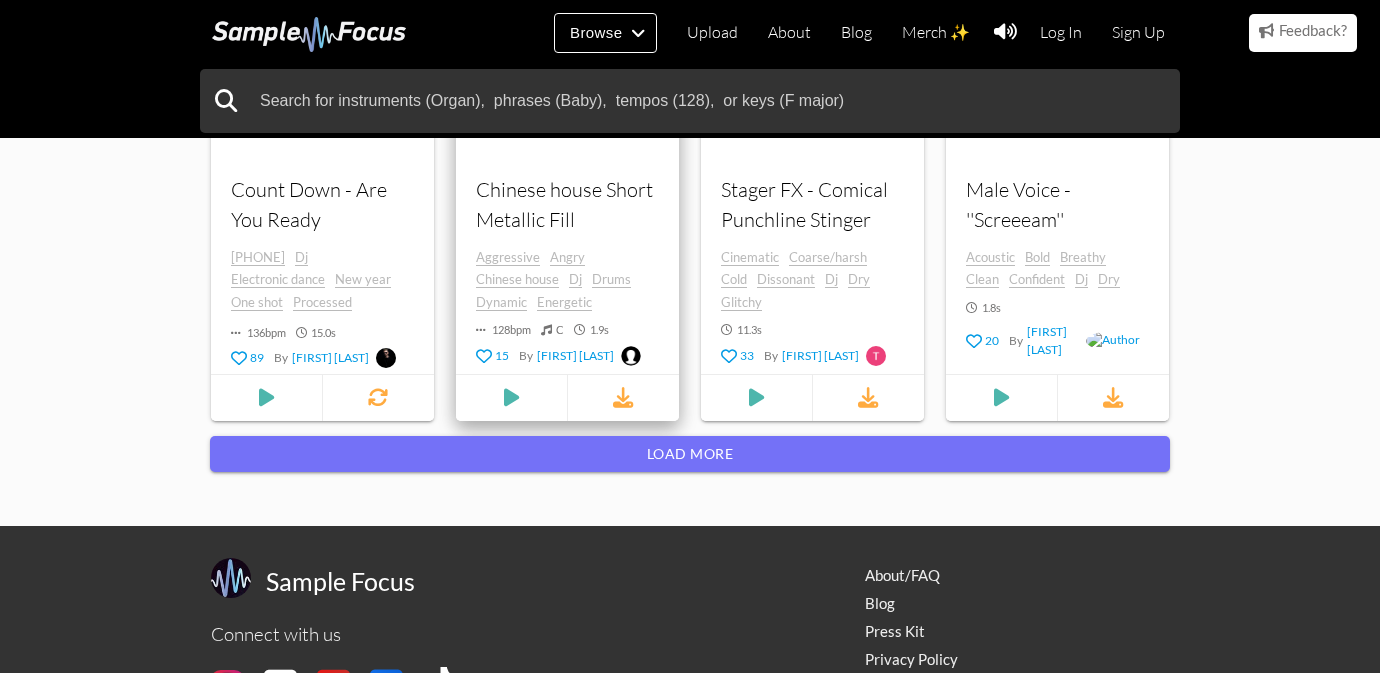 scroll, scrollTop: 1818, scrollLeft: 0, axis: vertical 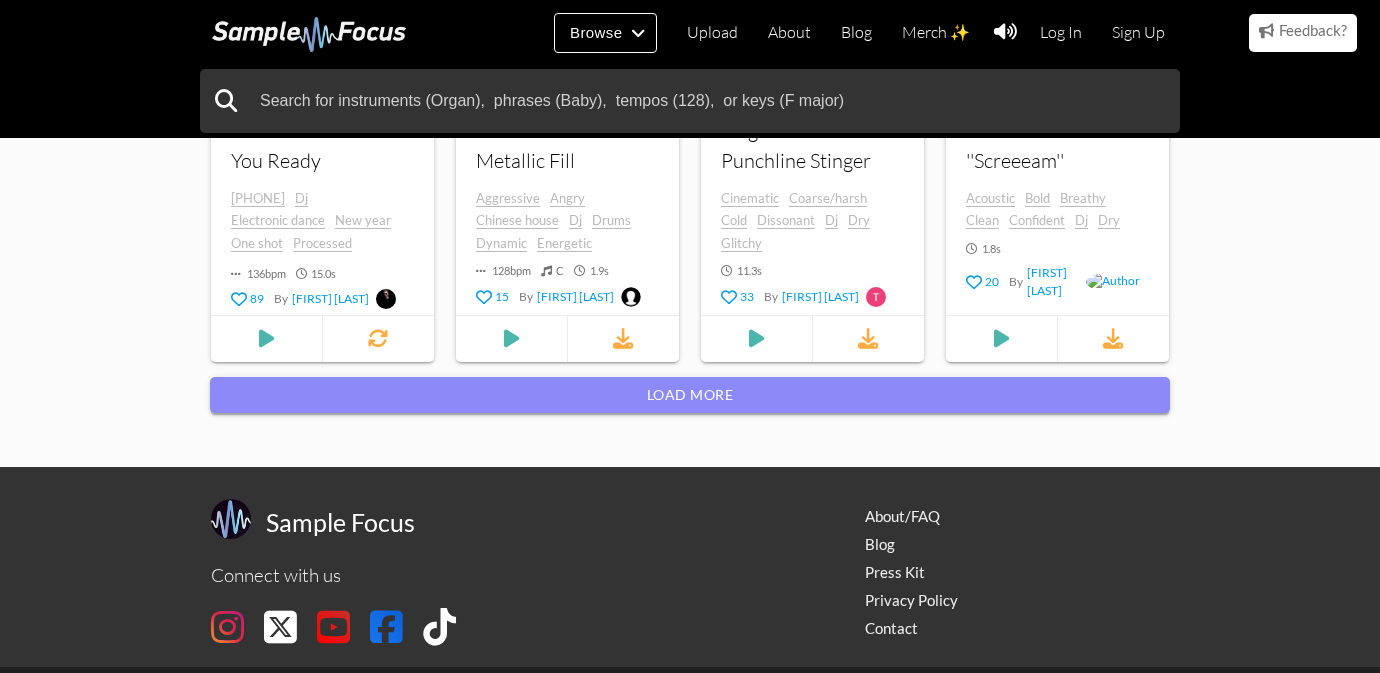 click on "Load more" at bounding box center (690, 395) 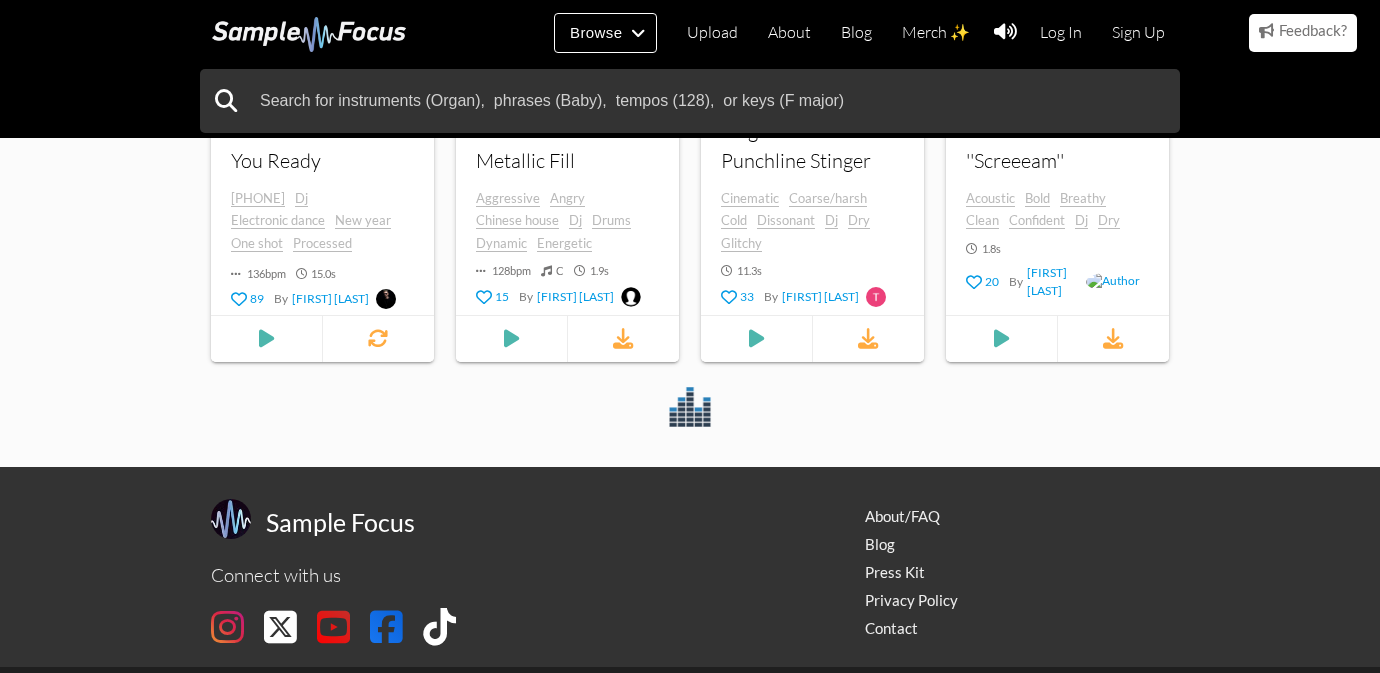 scroll, scrollTop: 1750, scrollLeft: 0, axis: vertical 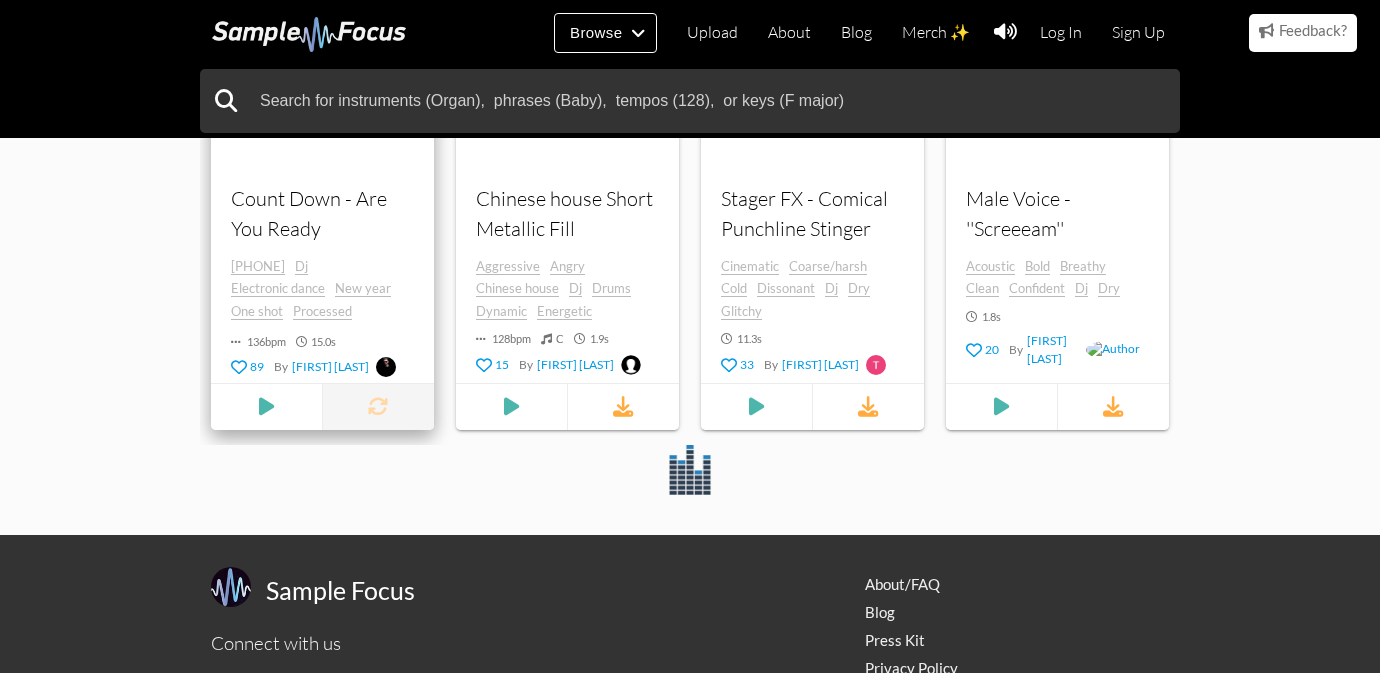 click at bounding box center (378, 406) 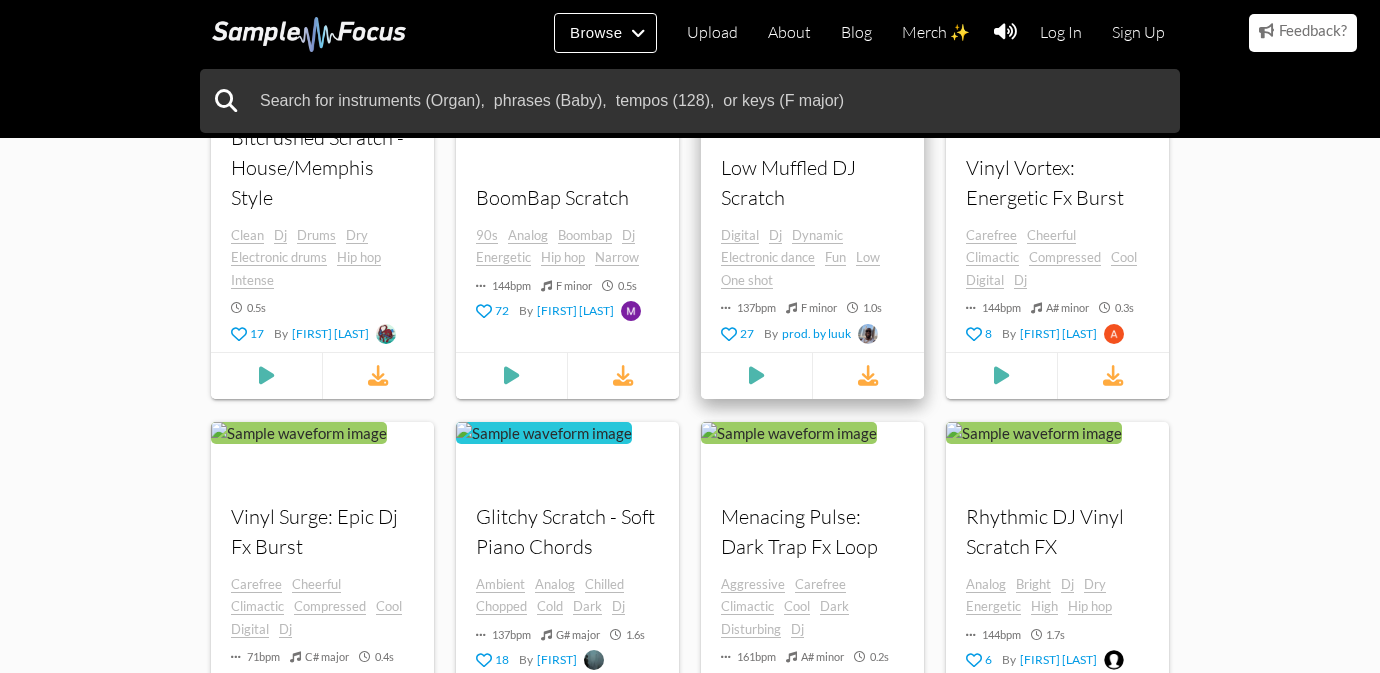 scroll, scrollTop: 0, scrollLeft: 0, axis: both 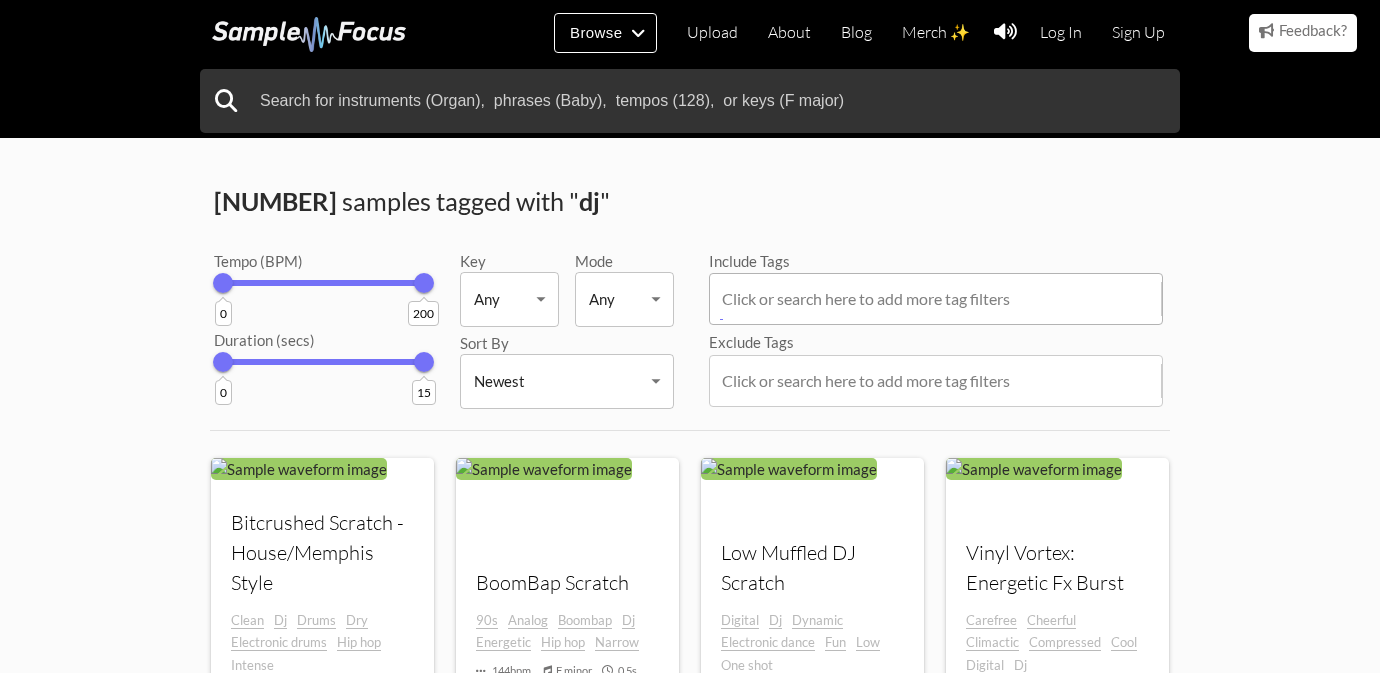 click at bounding box center [940, 299] 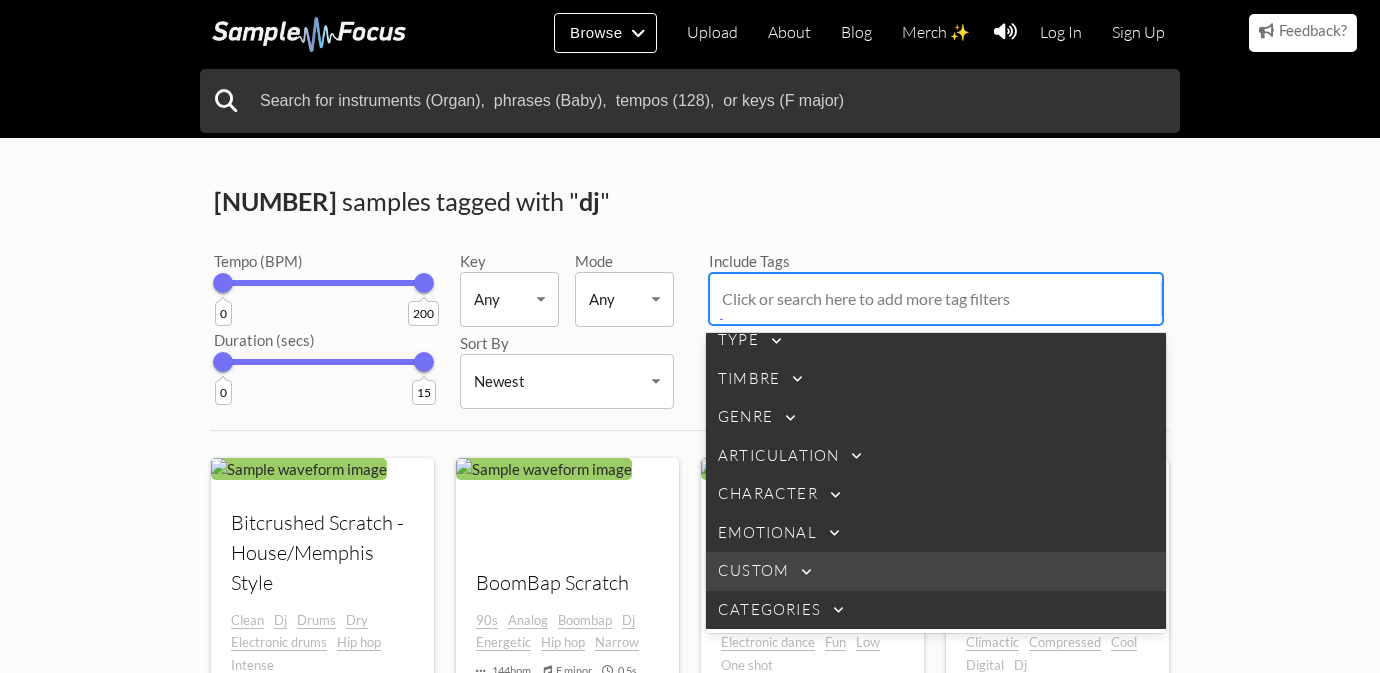 scroll, scrollTop: 0, scrollLeft: 0, axis: both 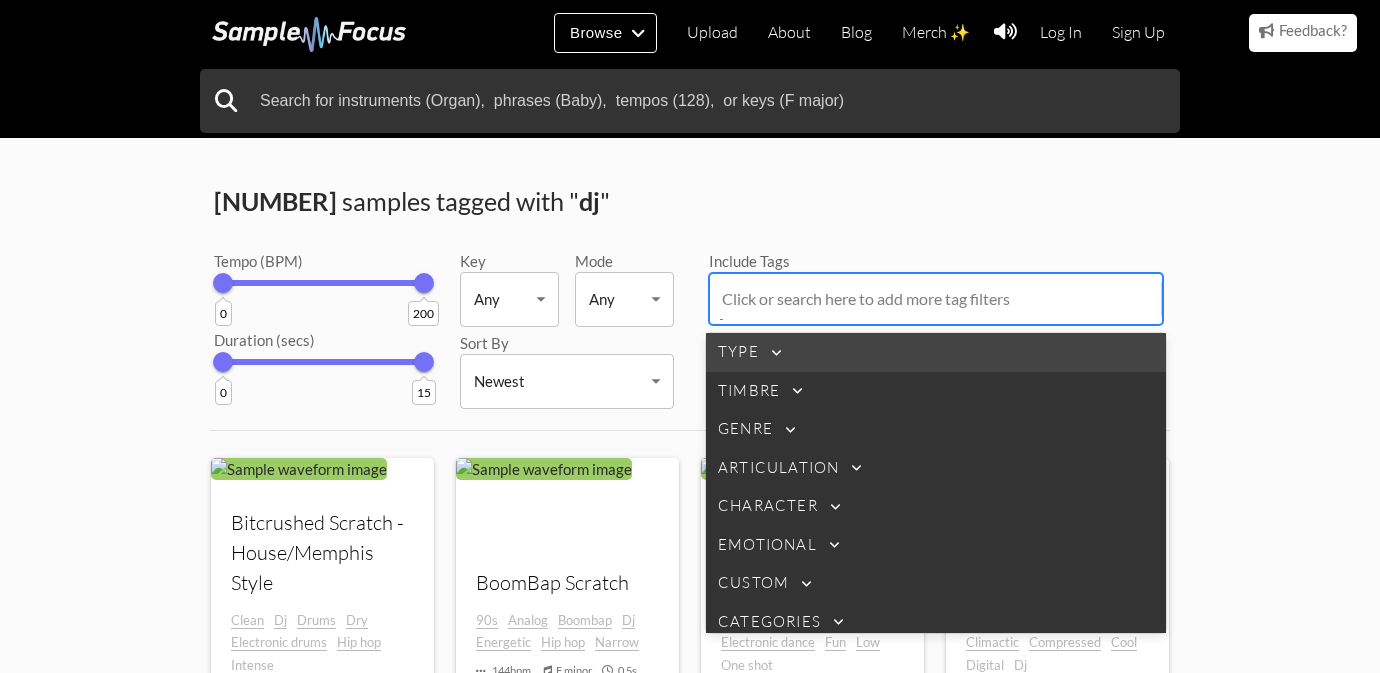 click at bounding box center [776, 353] 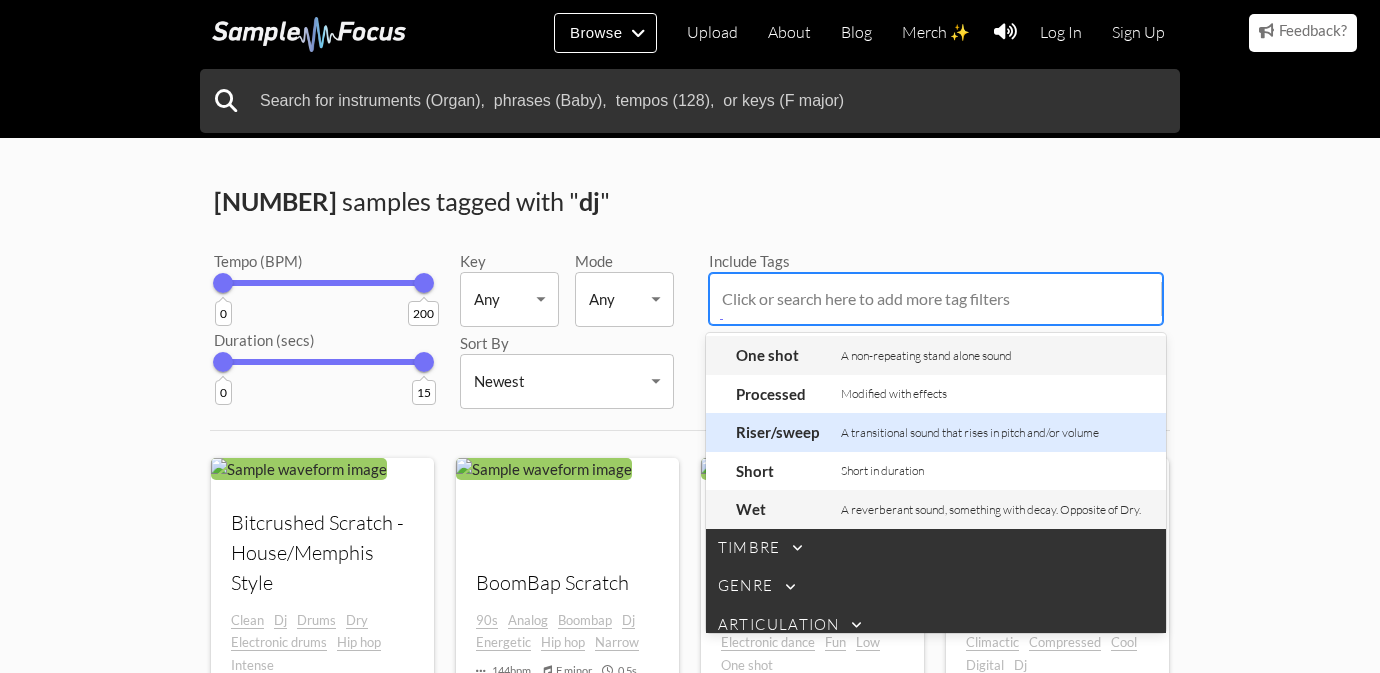 scroll, scrollTop: 390, scrollLeft: 0, axis: vertical 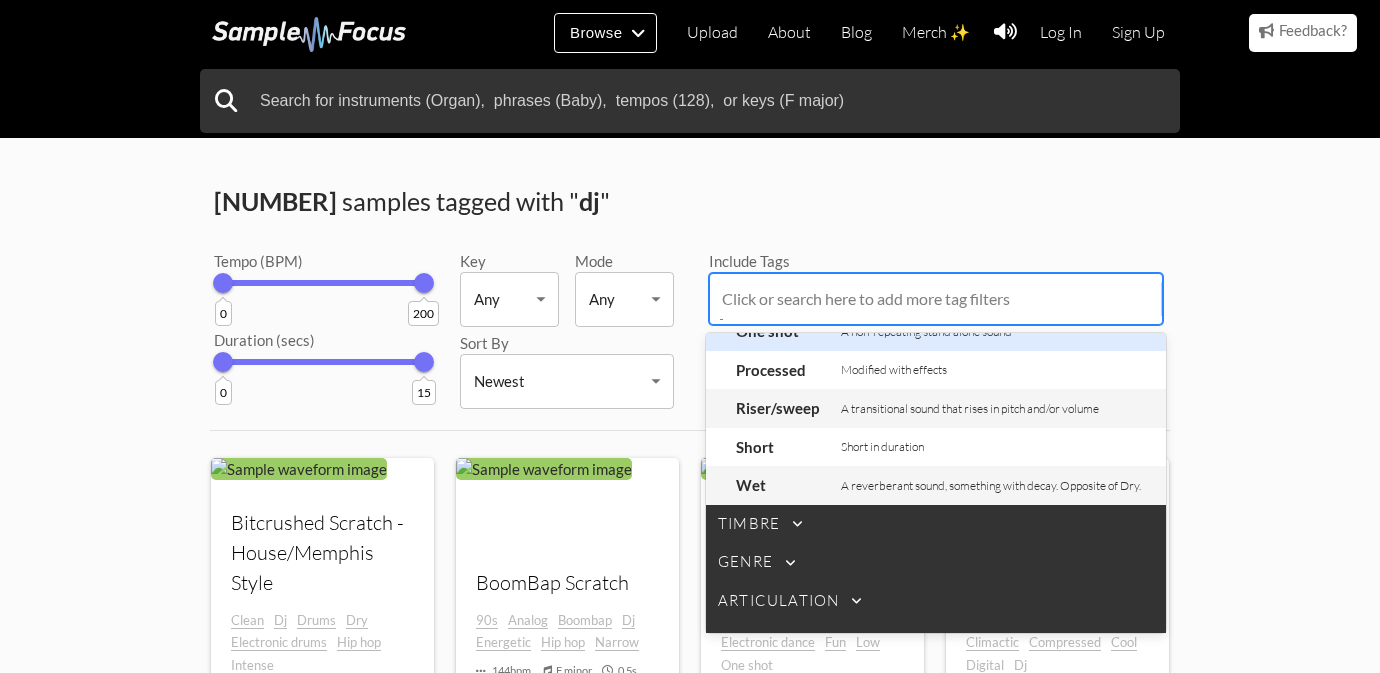 click at bounding box center [940, 299] 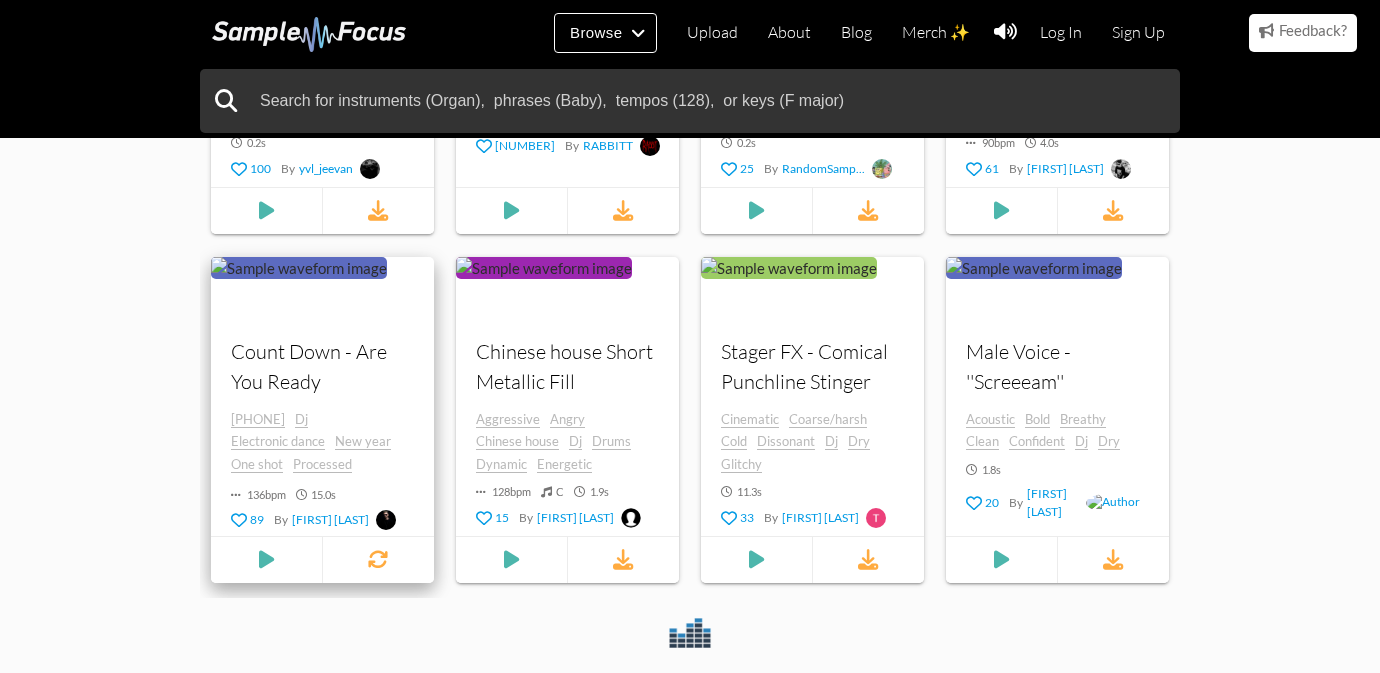 scroll, scrollTop: 1616, scrollLeft: 0, axis: vertical 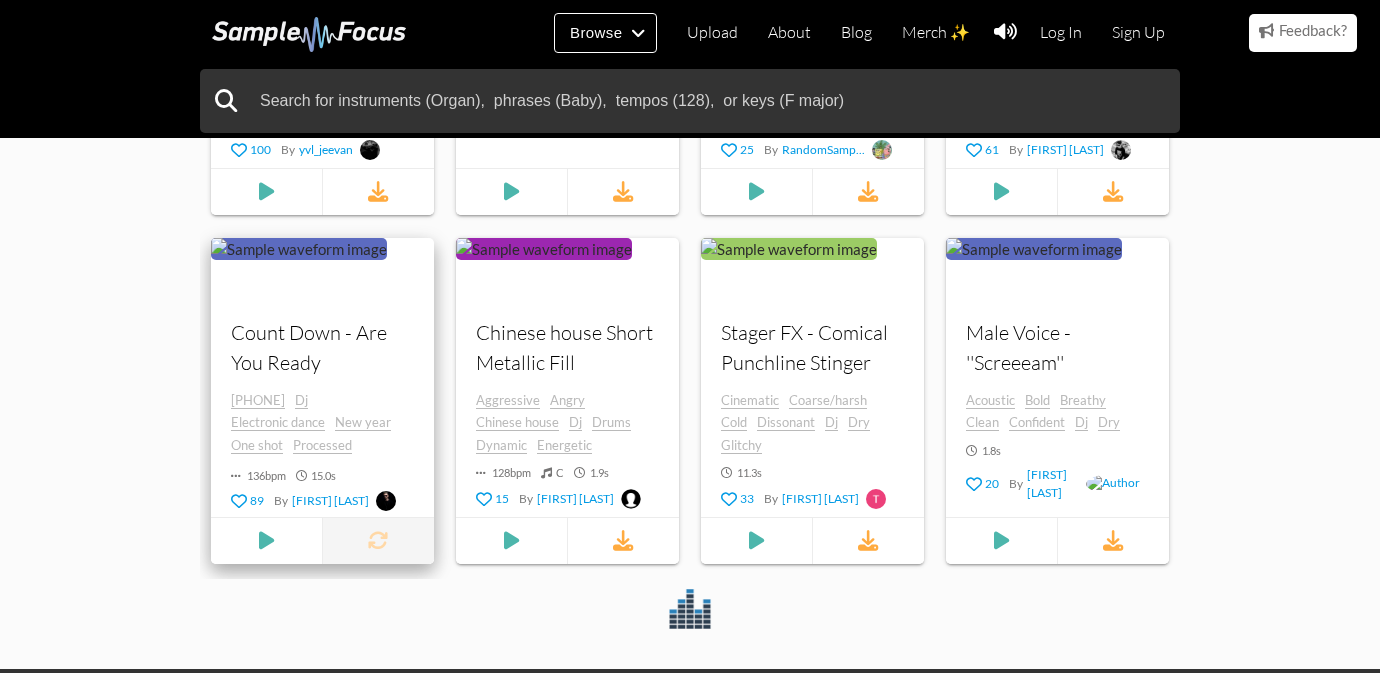 click at bounding box center (378, 540) 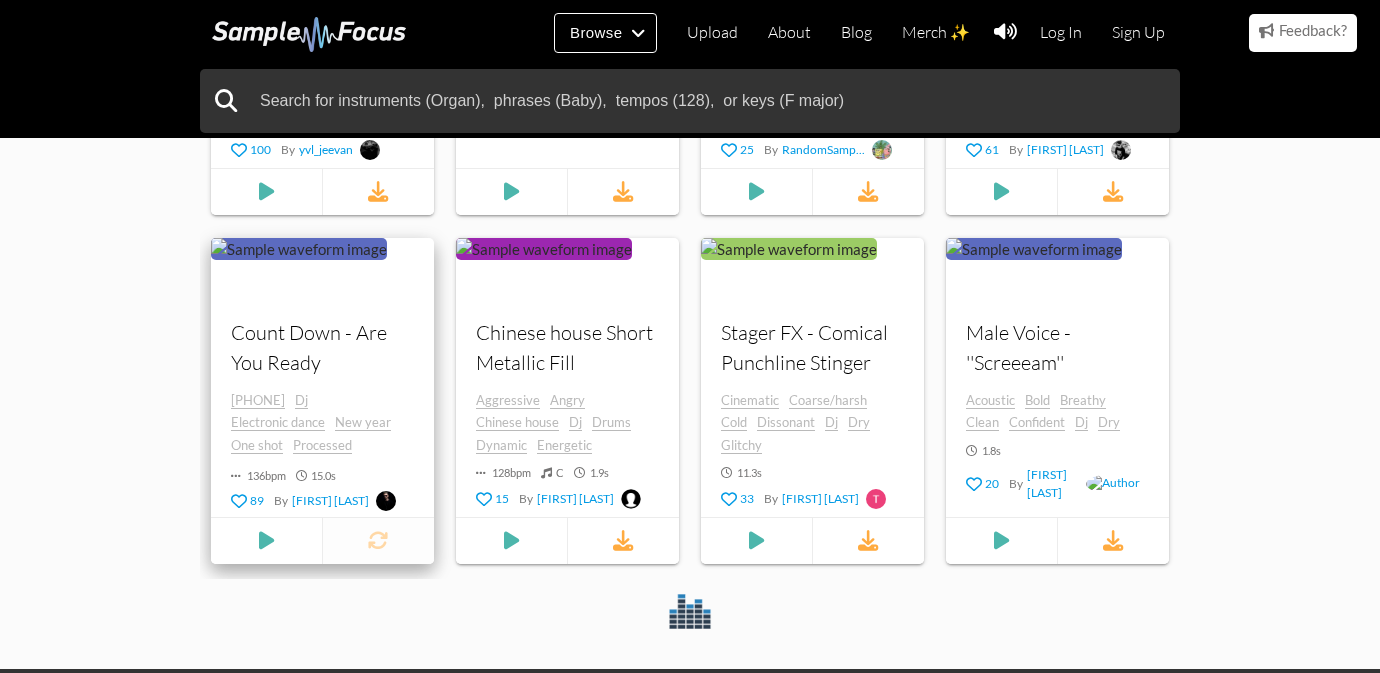 click at bounding box center [378, 540] 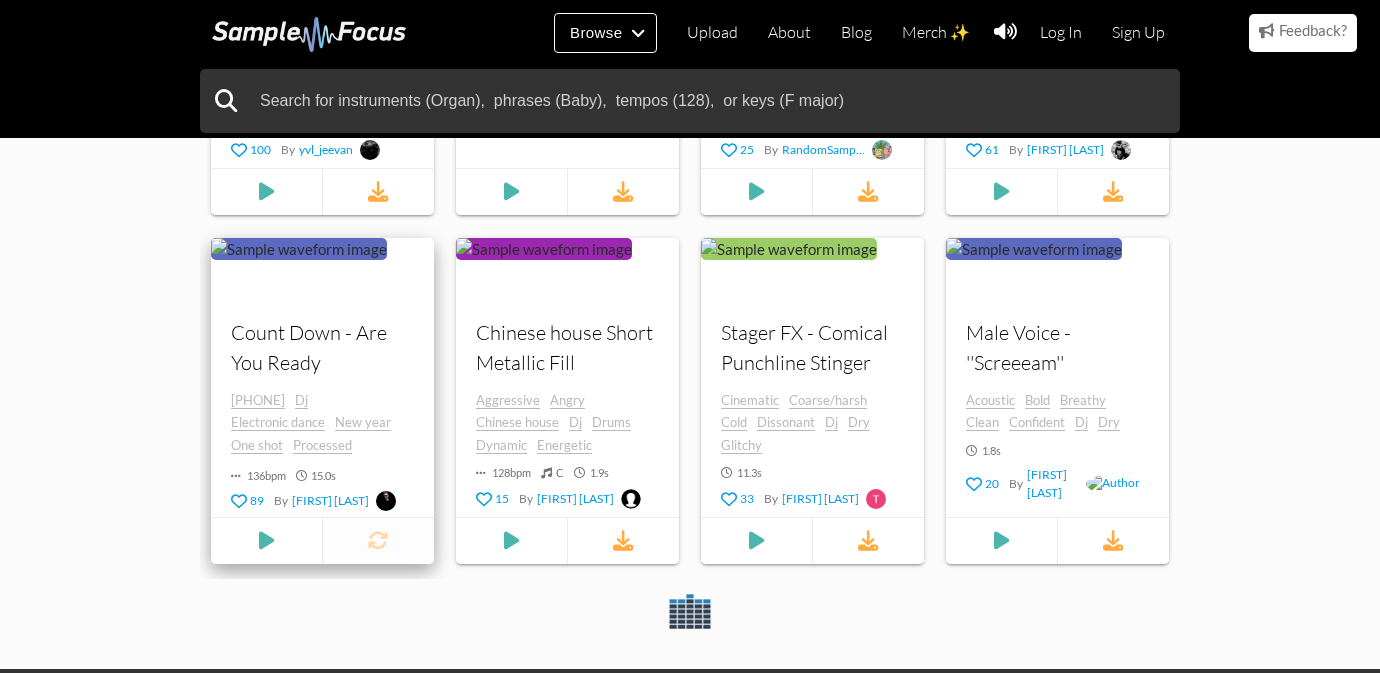 click at bounding box center [378, 540] 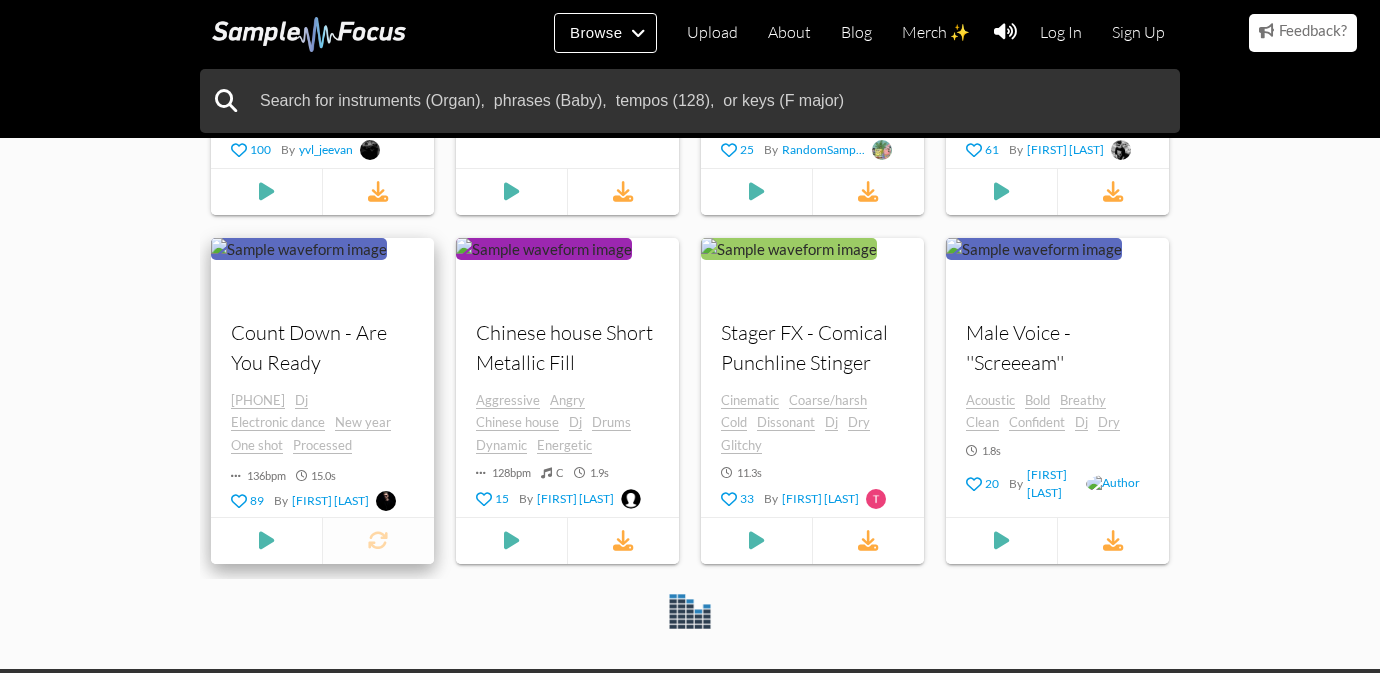 click at bounding box center [378, 540] 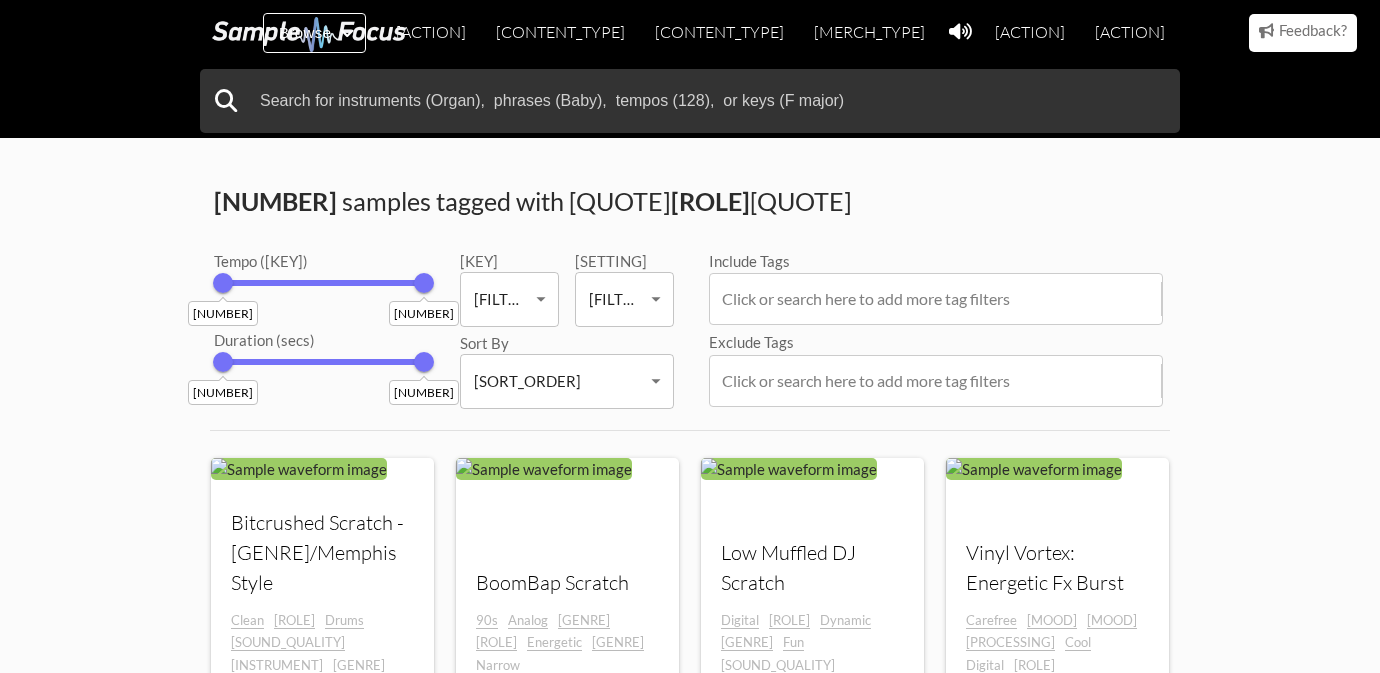scroll, scrollTop: 1732, scrollLeft: 0, axis: vertical 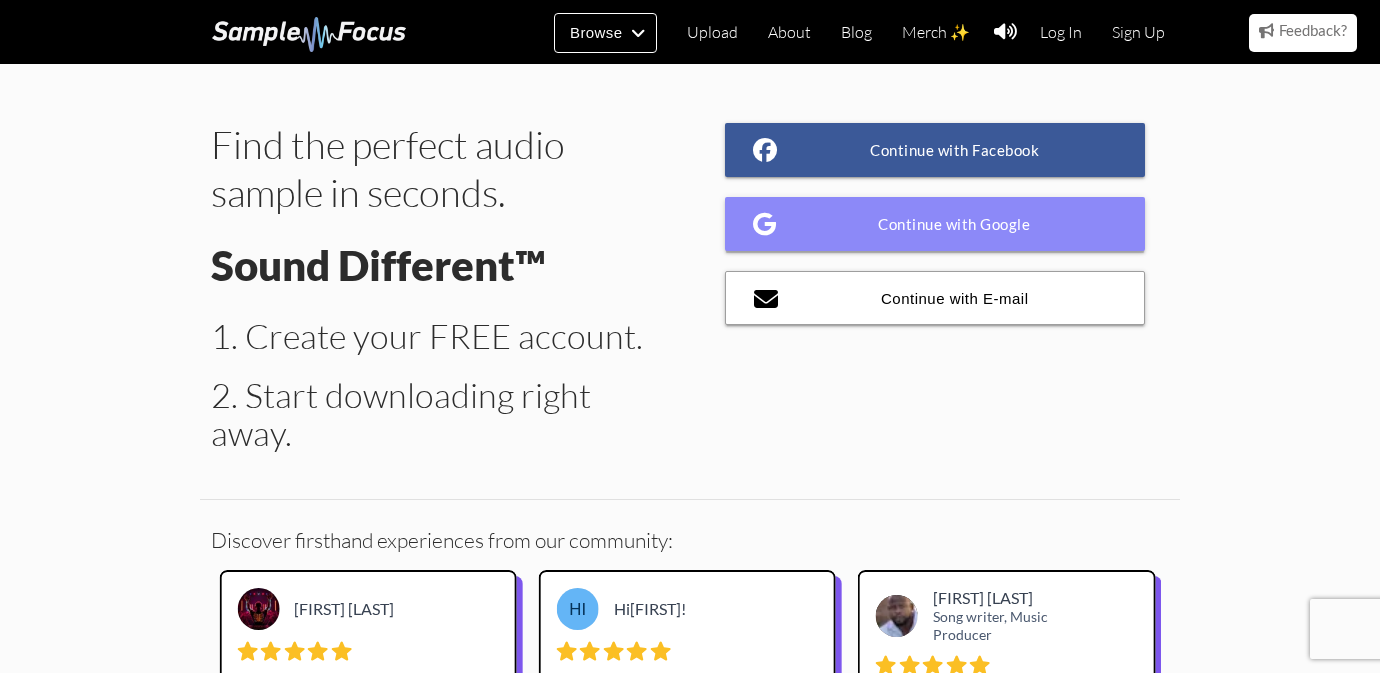 click on "Continue with Google" at bounding box center (935, 224) 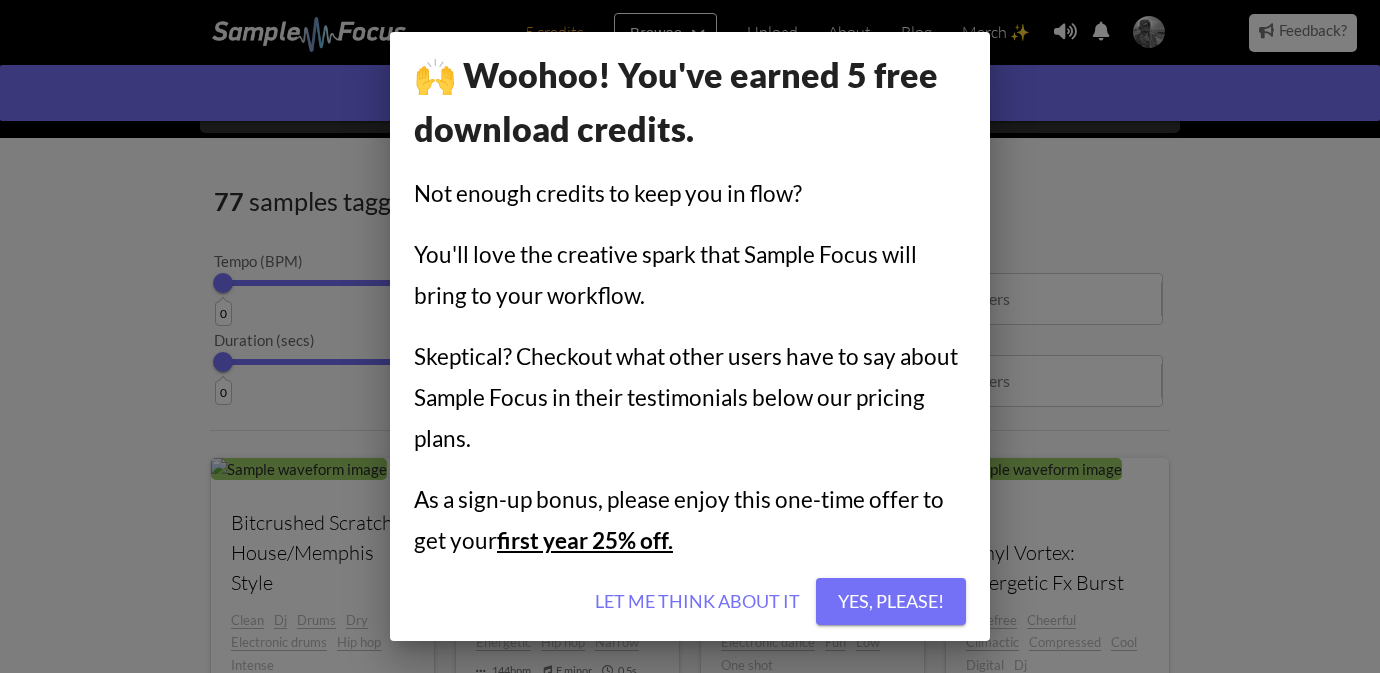 scroll, scrollTop: 0, scrollLeft: 0, axis: both 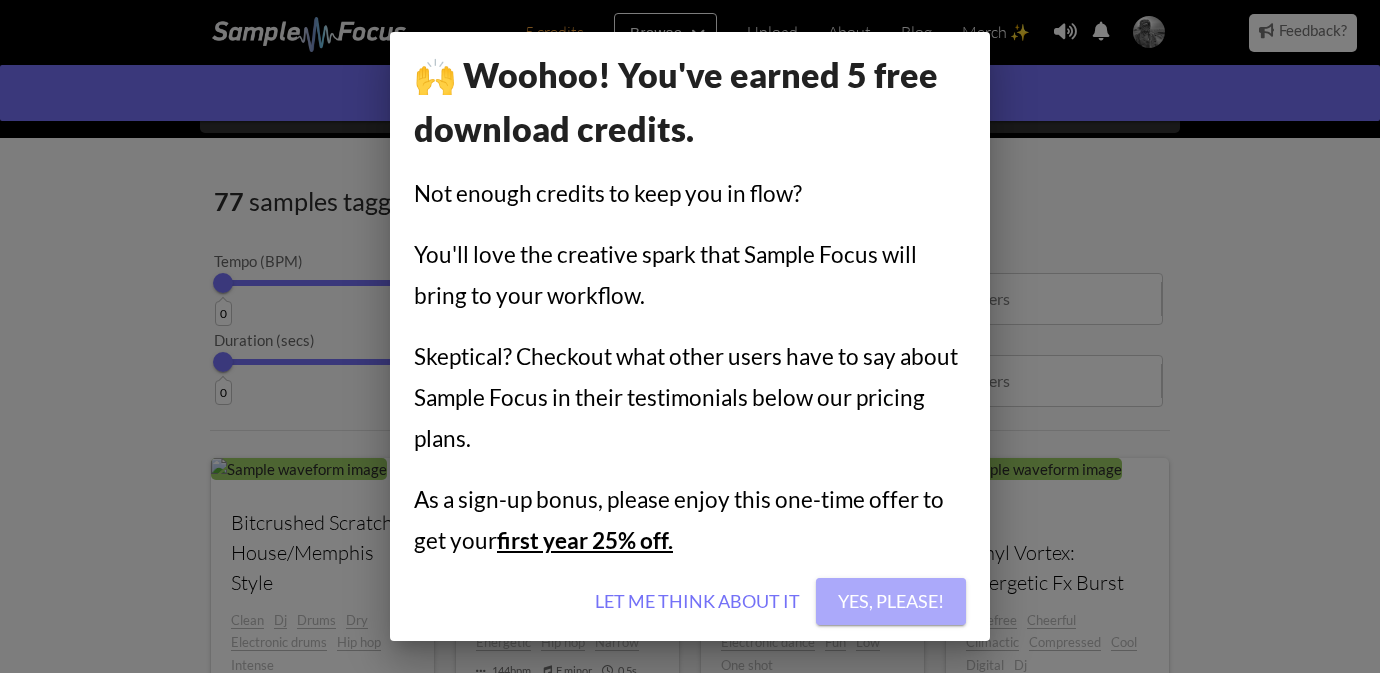 click on "Yes, please!" at bounding box center (891, 602) 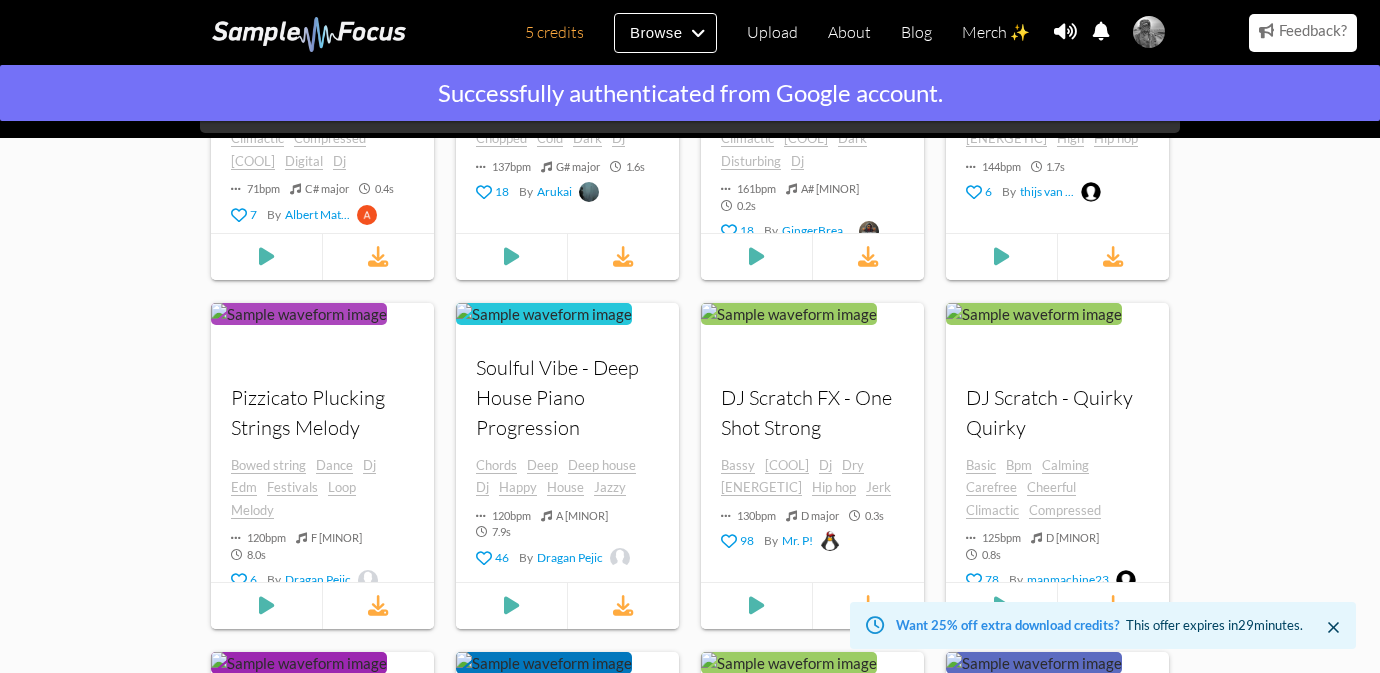 scroll, scrollTop: 1862, scrollLeft: 0, axis: vertical 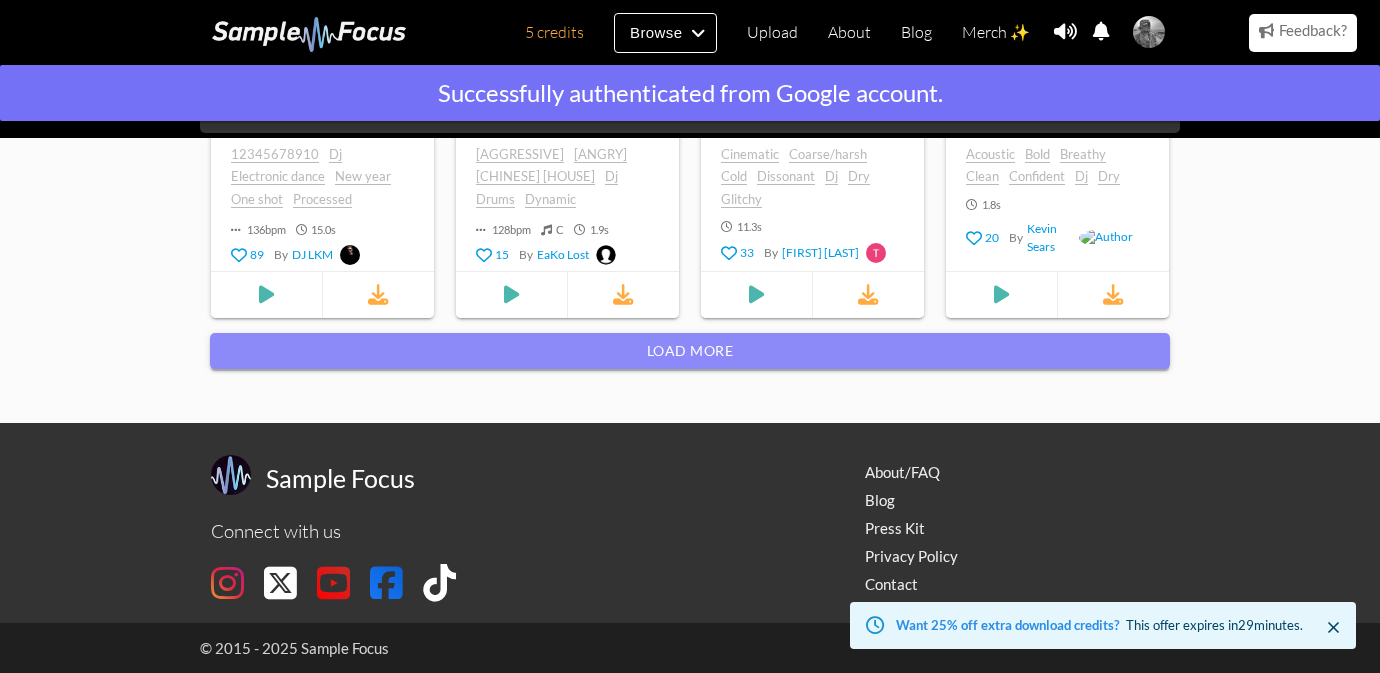 click on "Load more" at bounding box center [690, 351] 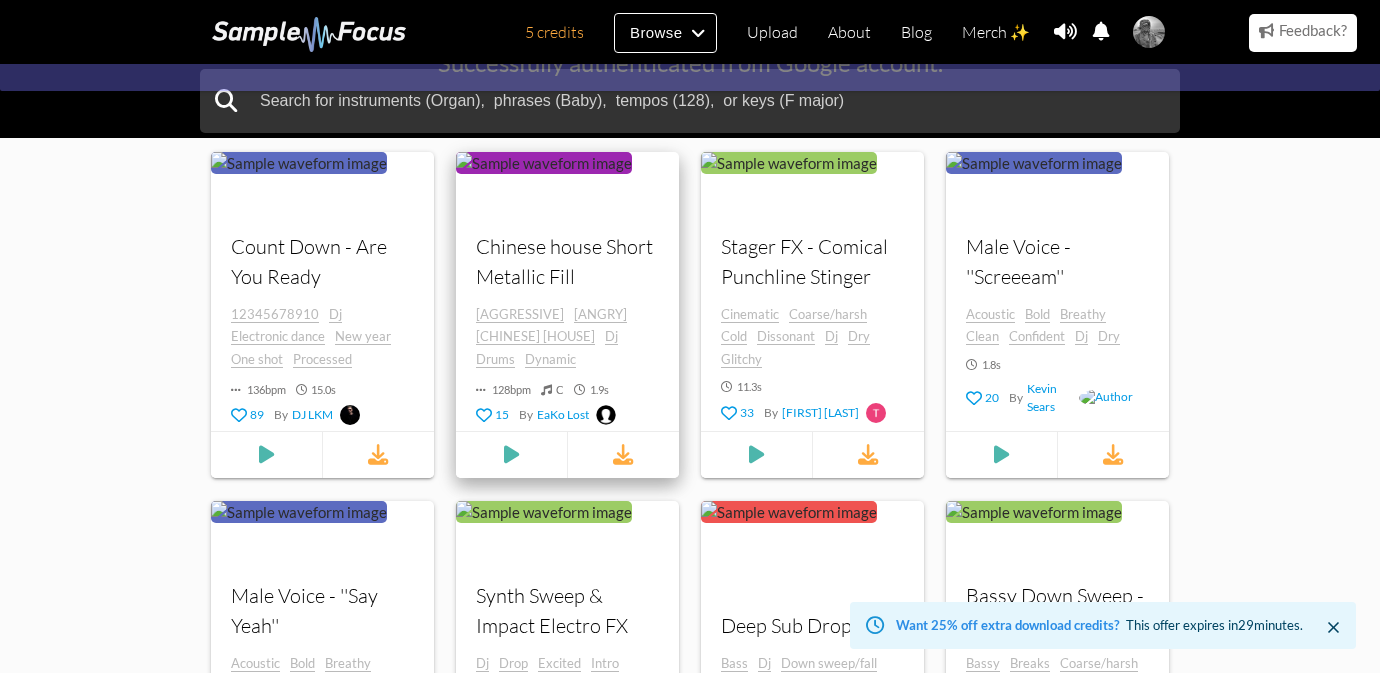 scroll, scrollTop: 1685, scrollLeft: 0, axis: vertical 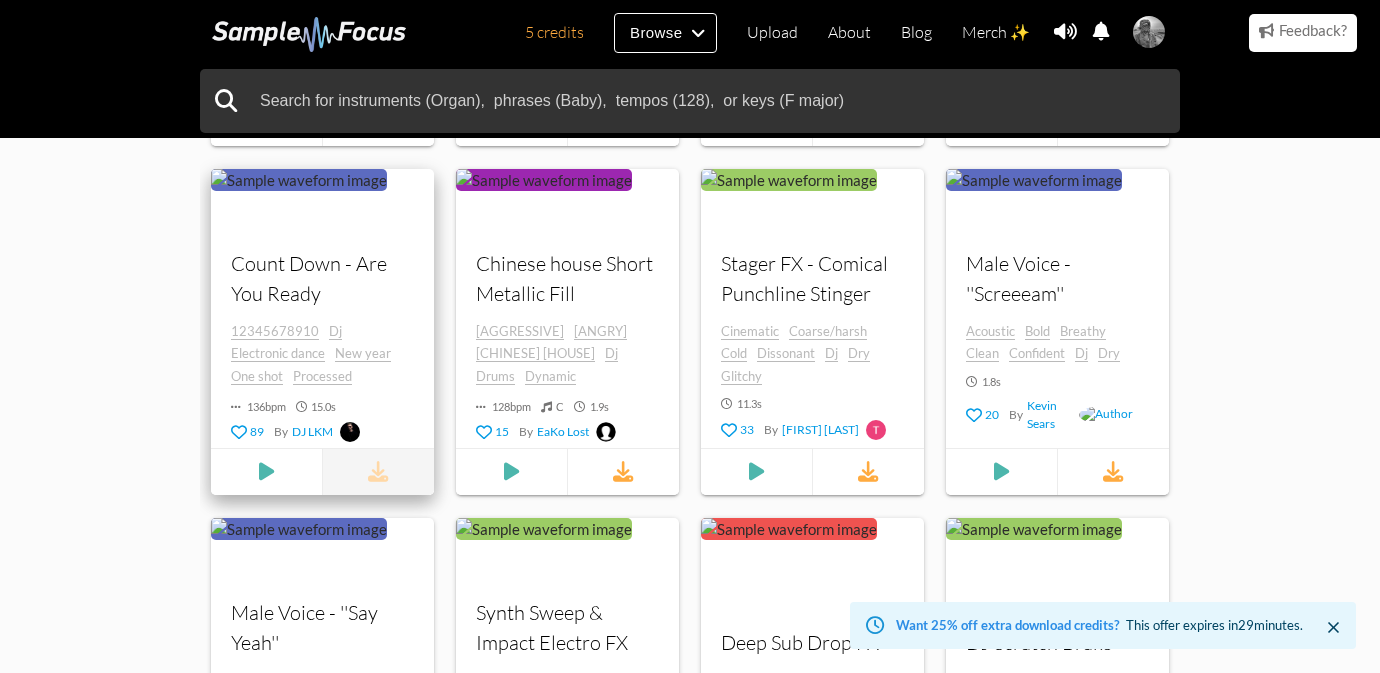 click at bounding box center (378, 471) 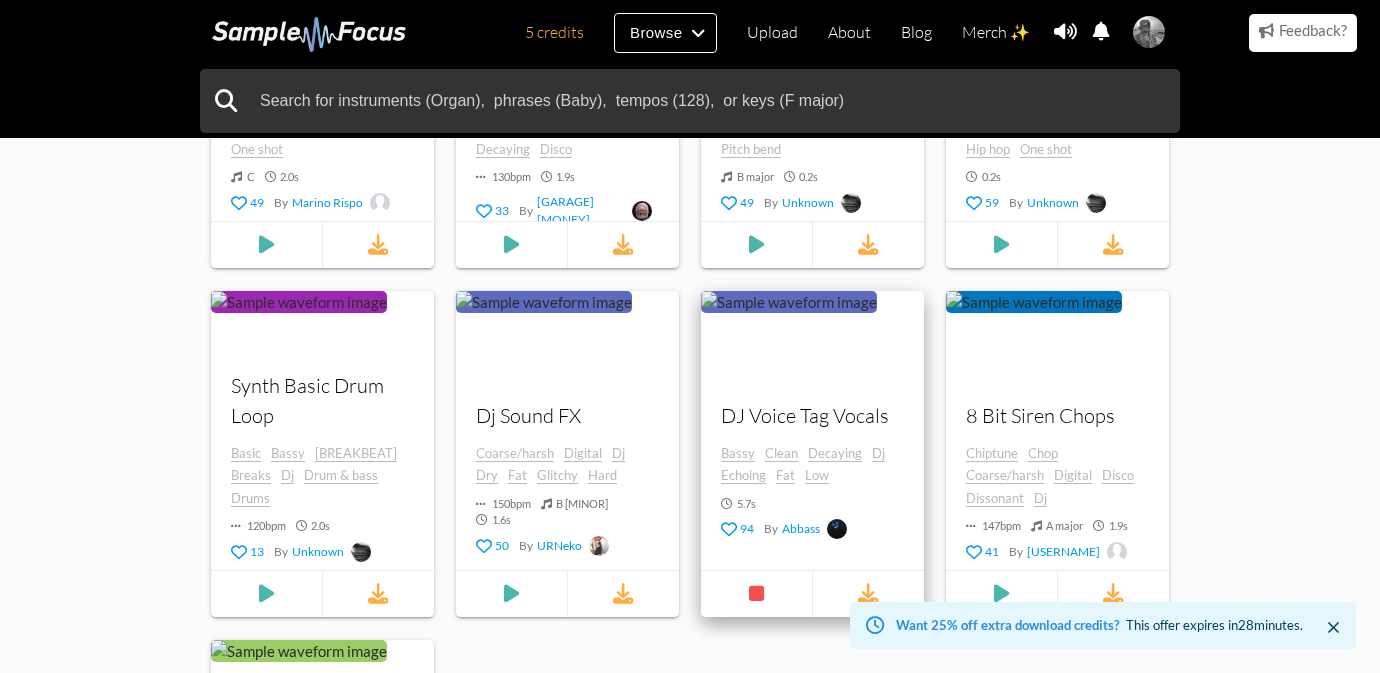 scroll, scrollTop: 6465, scrollLeft: 0, axis: vertical 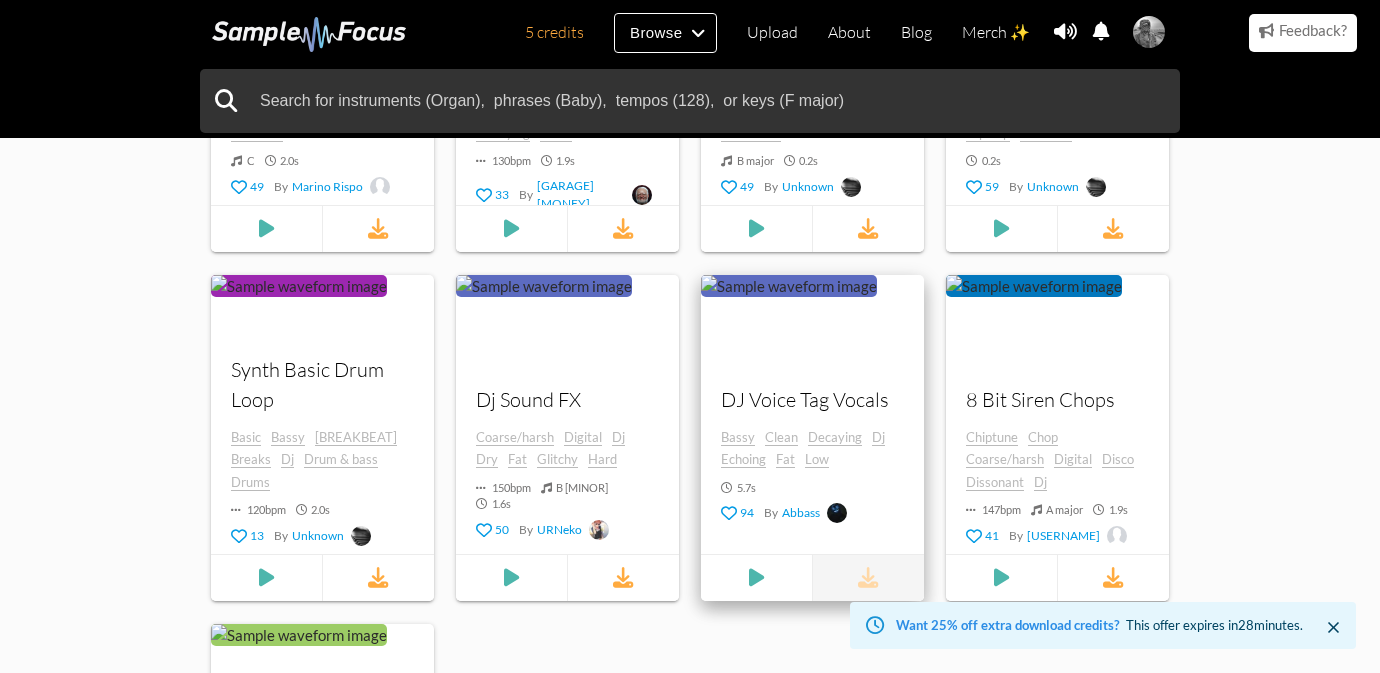 click at bounding box center (868, 577) 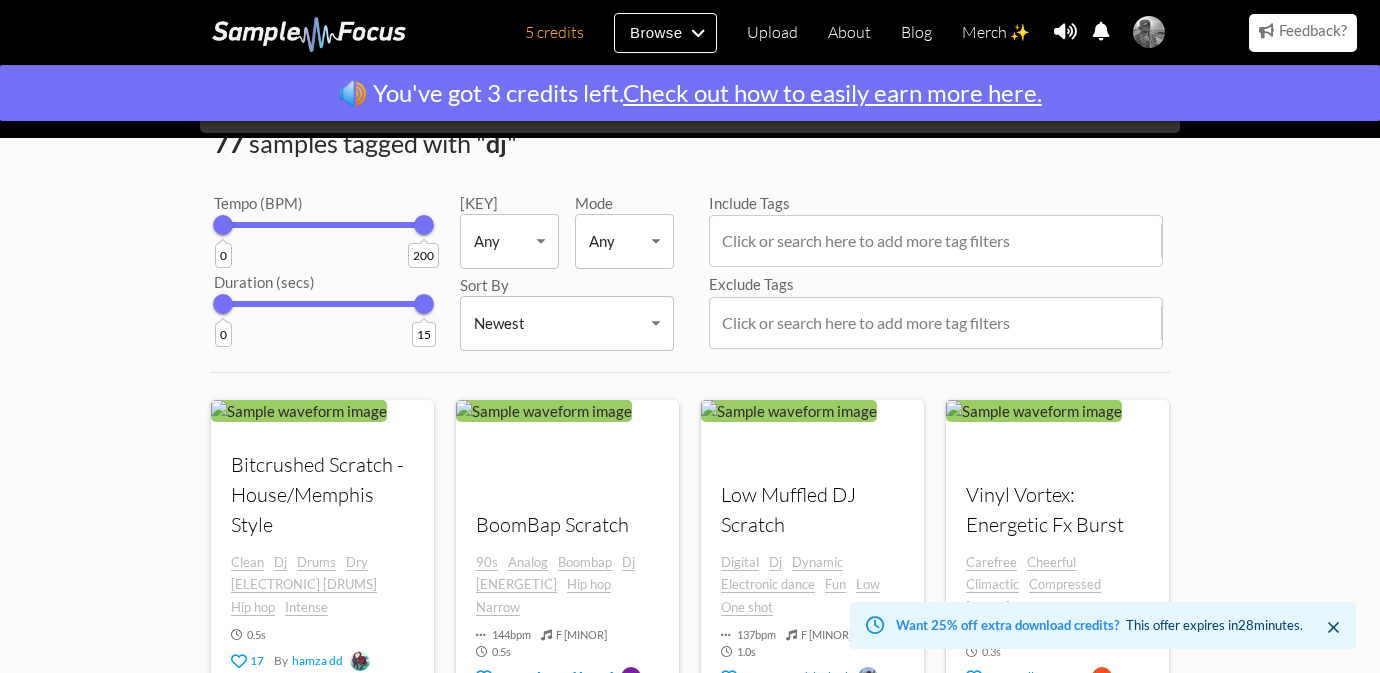 scroll, scrollTop: 0, scrollLeft: 0, axis: both 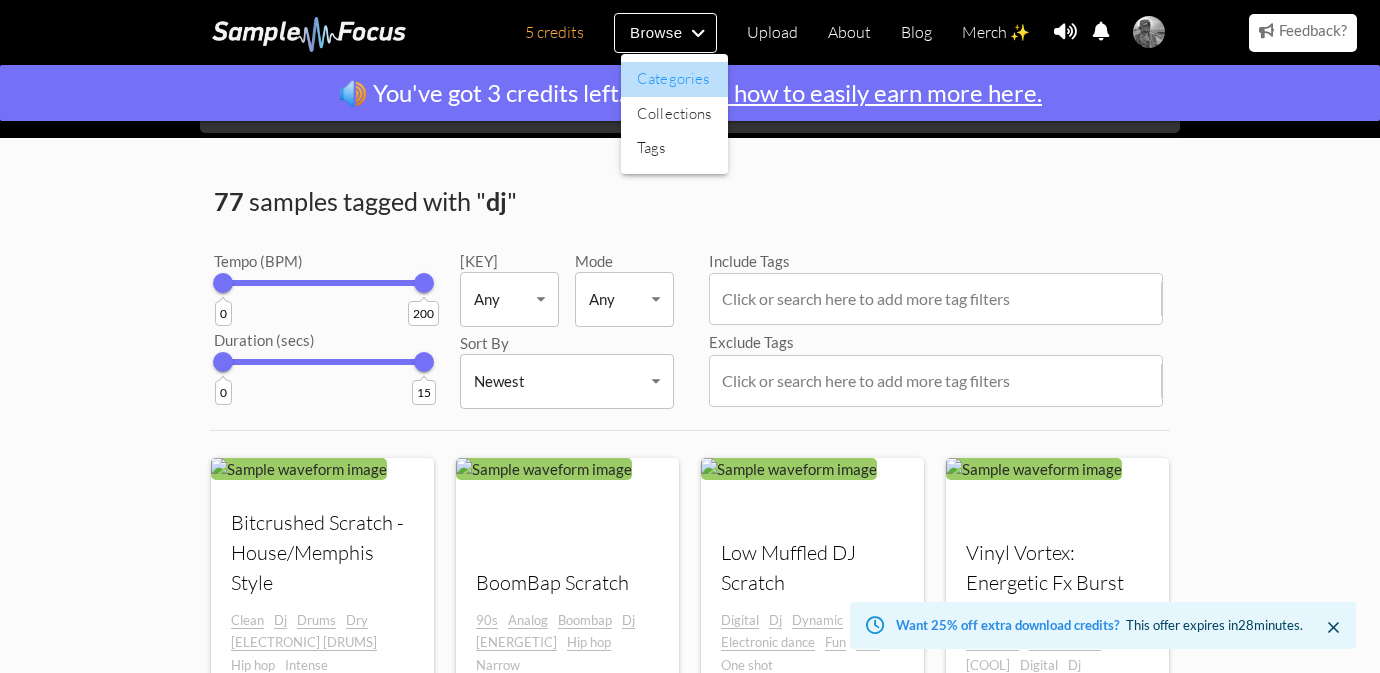 click on "Categories" at bounding box center [674, 79] 